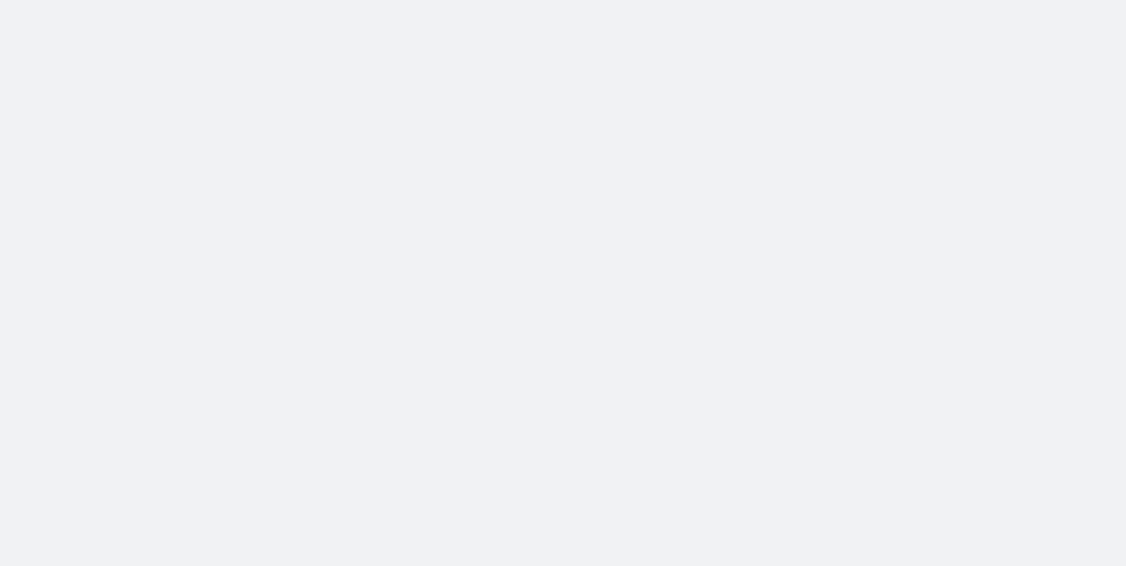 scroll, scrollTop: 0, scrollLeft: 0, axis: both 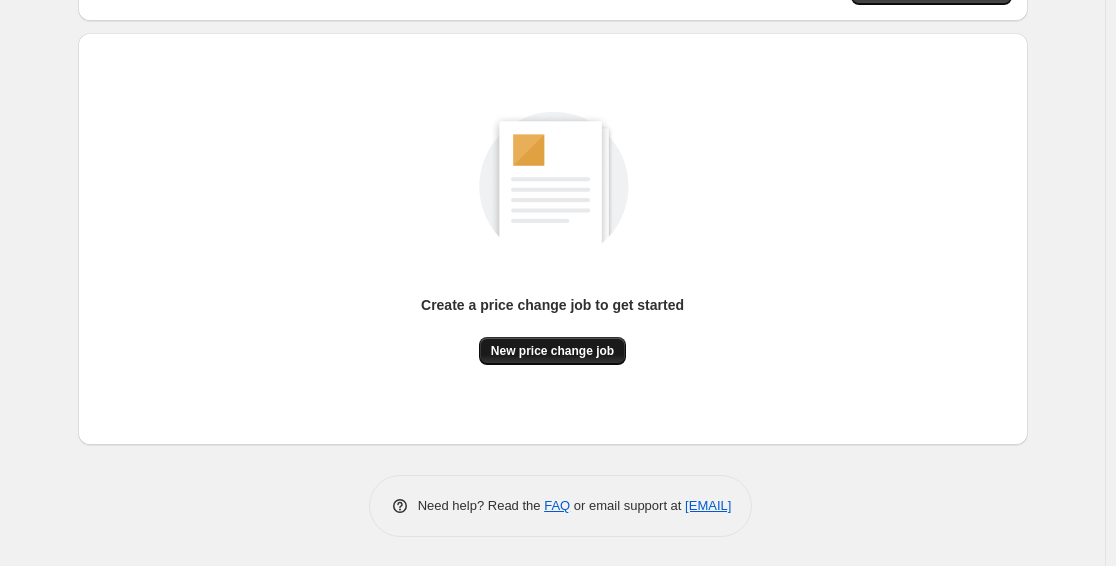 click on "New price change job" at bounding box center [552, 351] 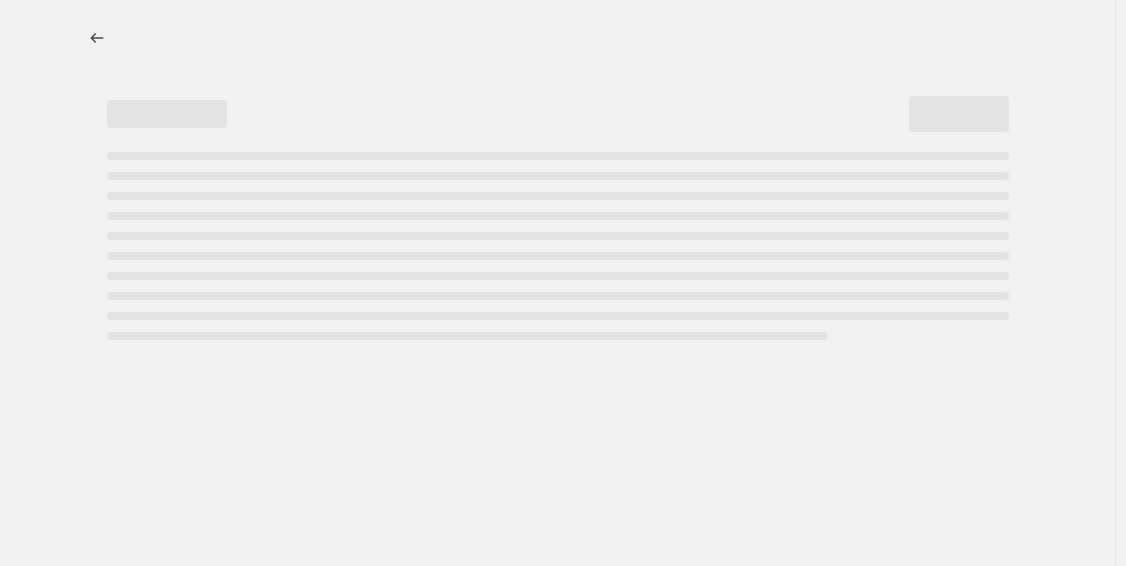 select on "percentage" 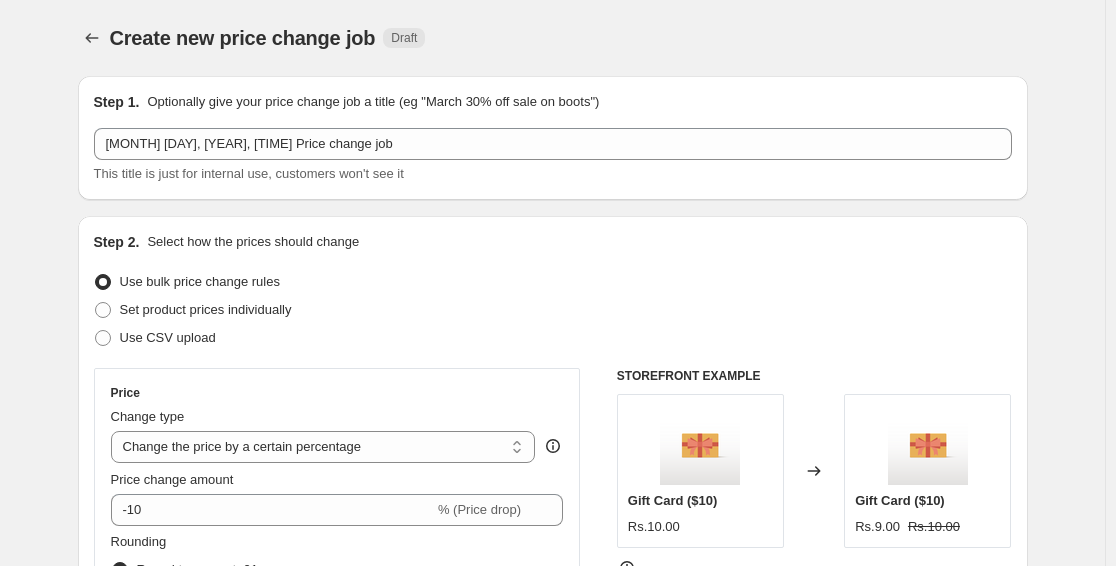 click on "This title is just for internal use, customers won't see it" at bounding box center [249, 173] 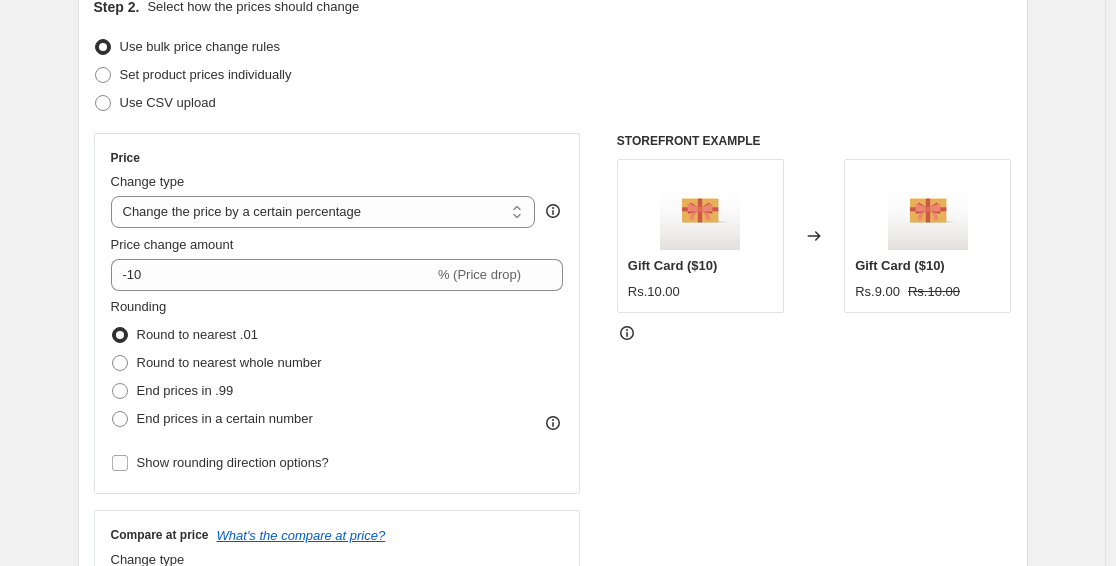 scroll, scrollTop: 200, scrollLeft: 0, axis: vertical 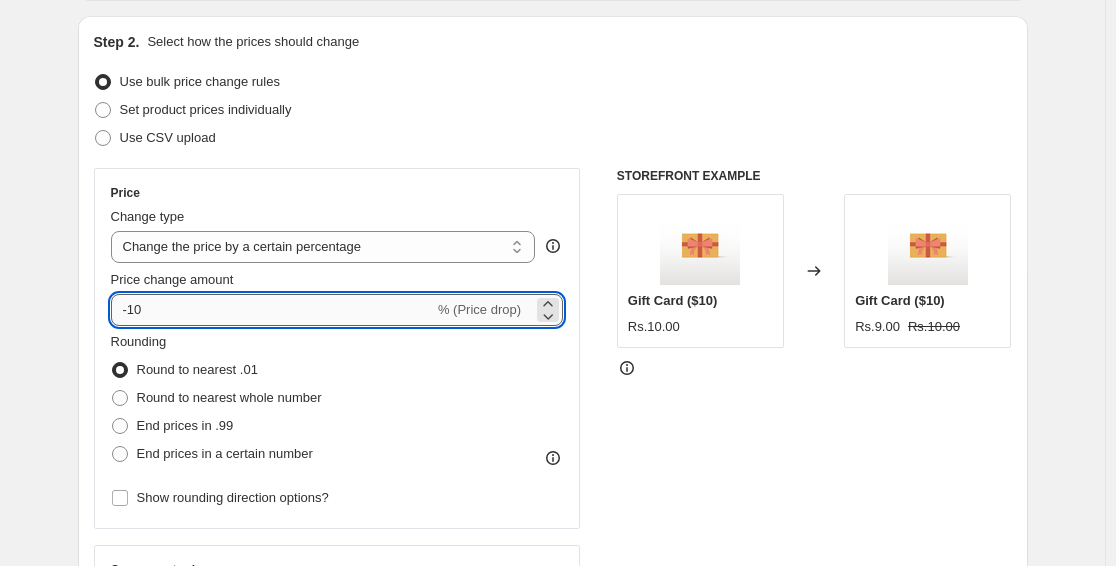 click on "-10" at bounding box center [272, 310] 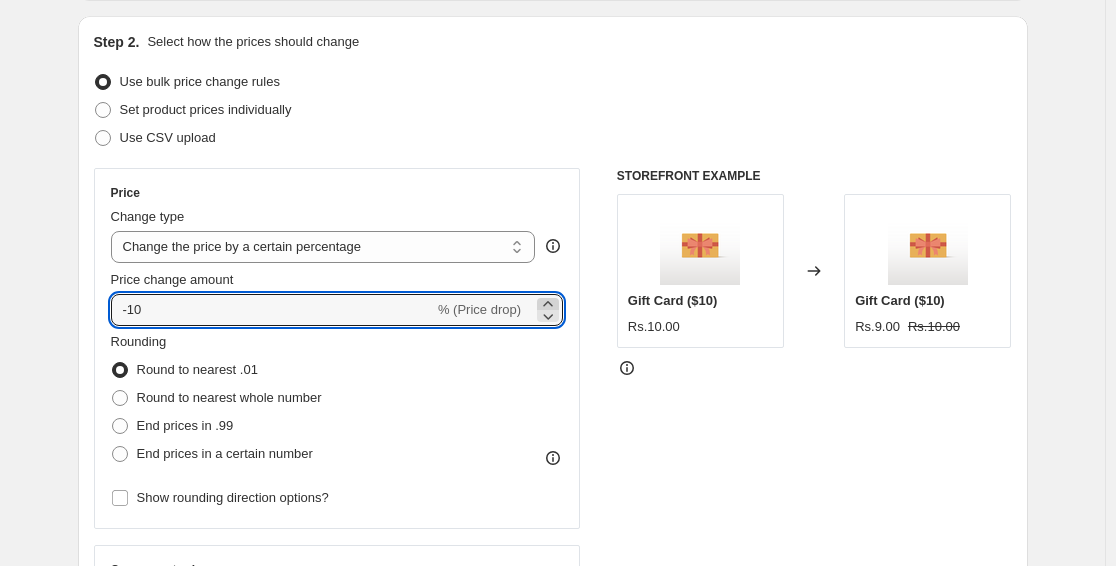 click 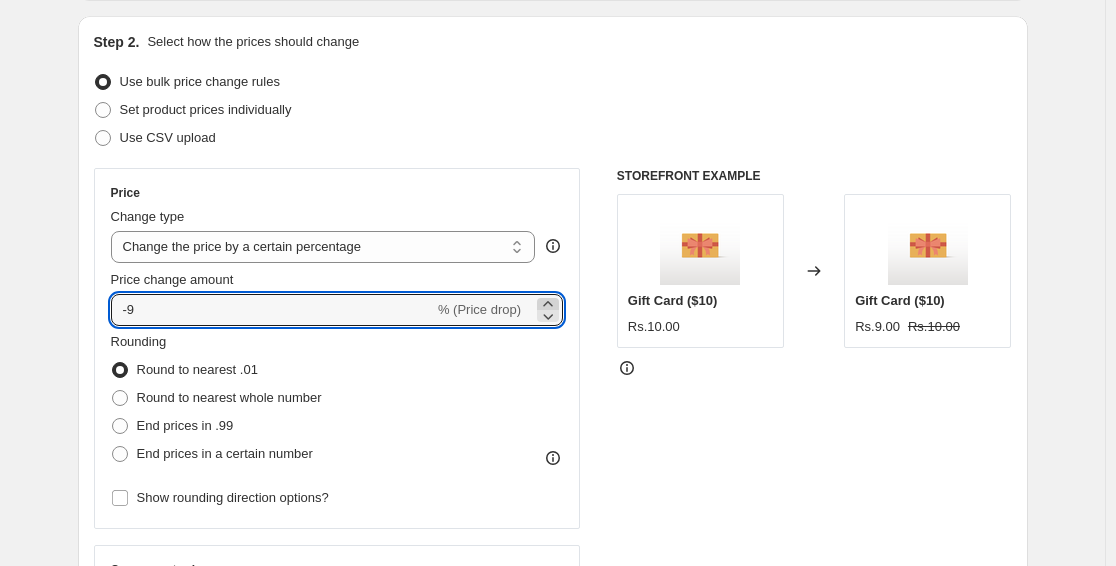 click 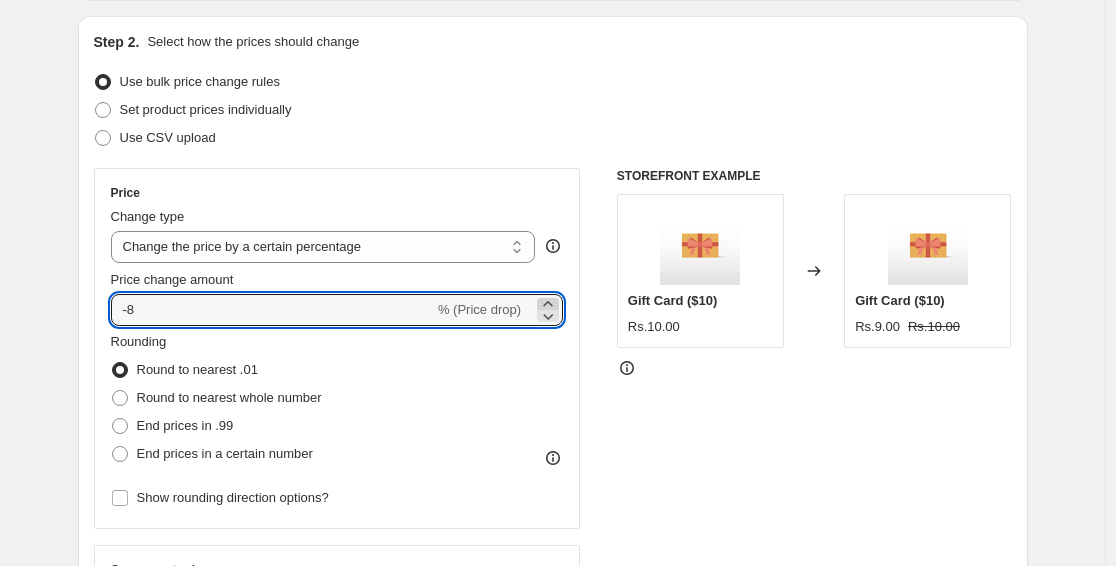 click 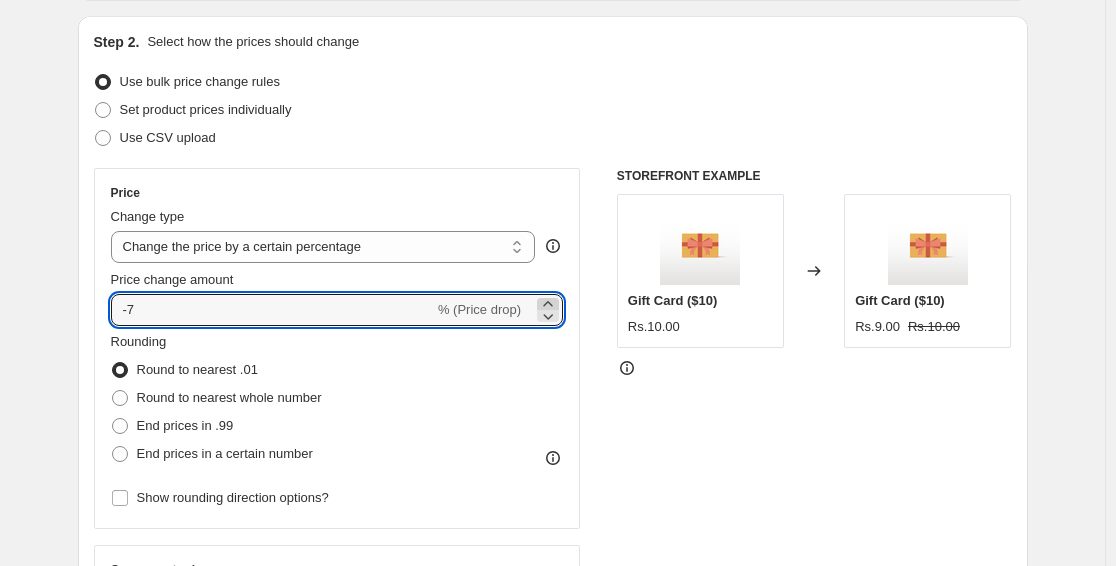 click 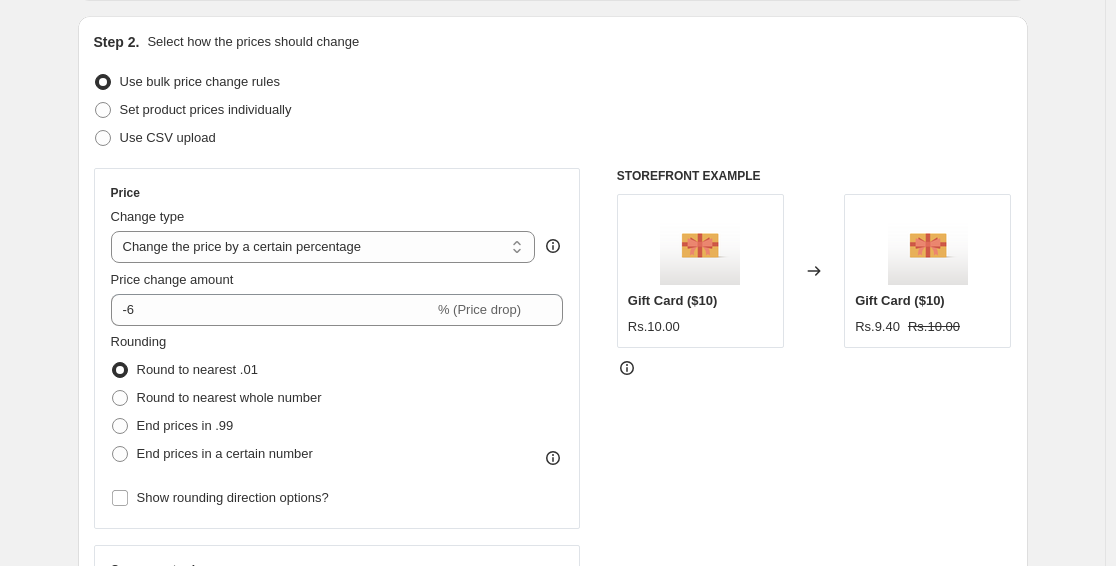 click on "Rounding Round to nearest .01 Round to nearest whole number End prices in .99 End prices in a certain number" at bounding box center (337, 400) 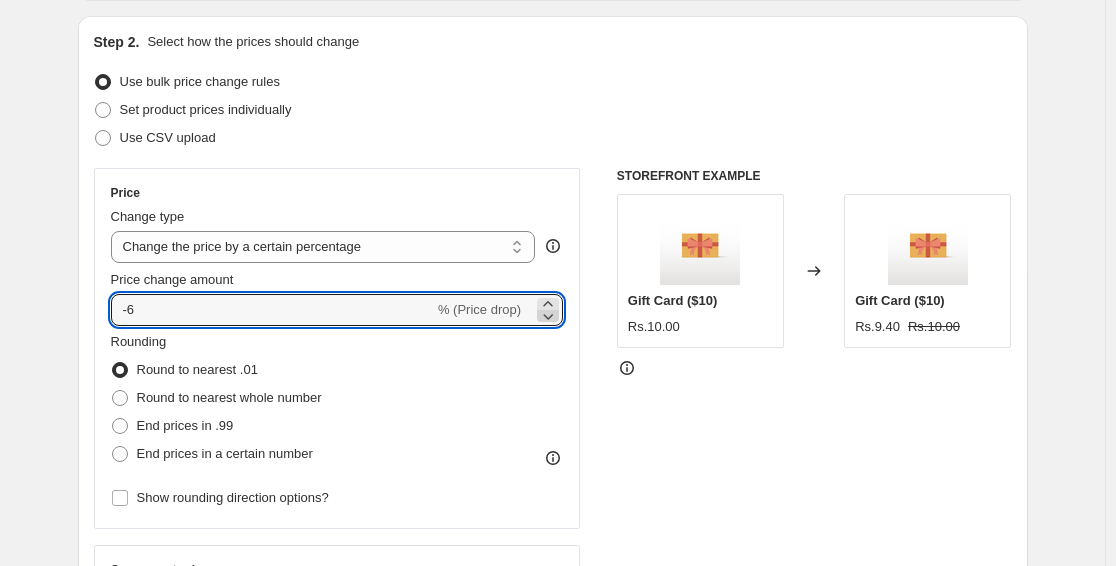 click 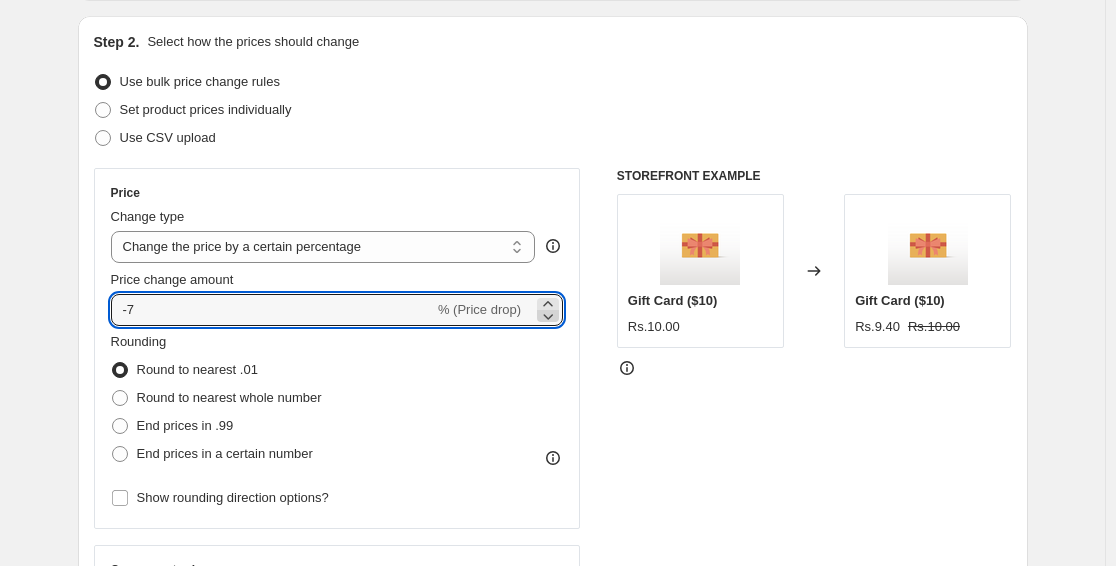 click 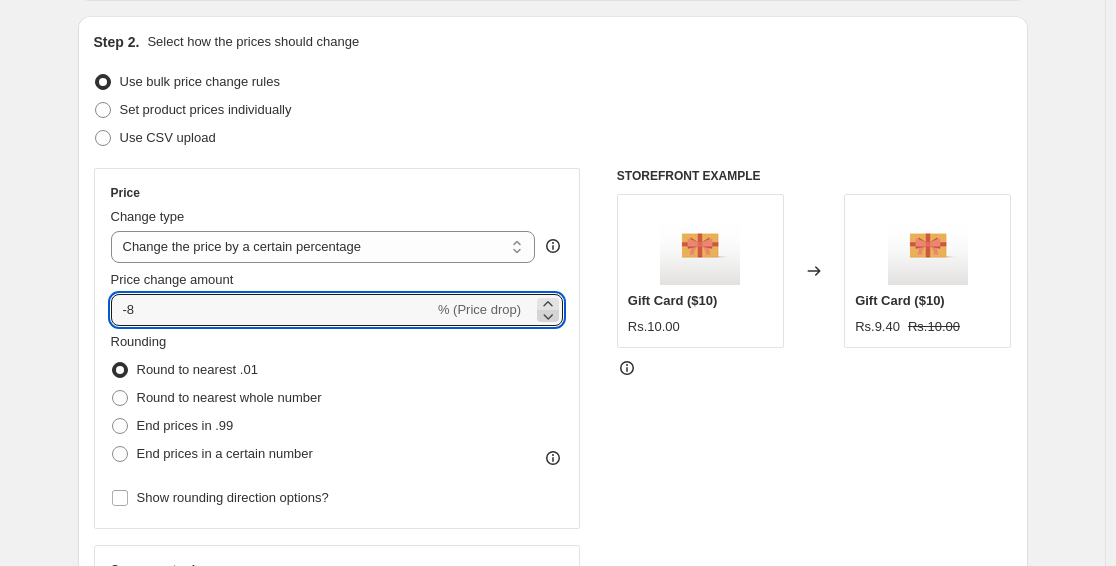 click 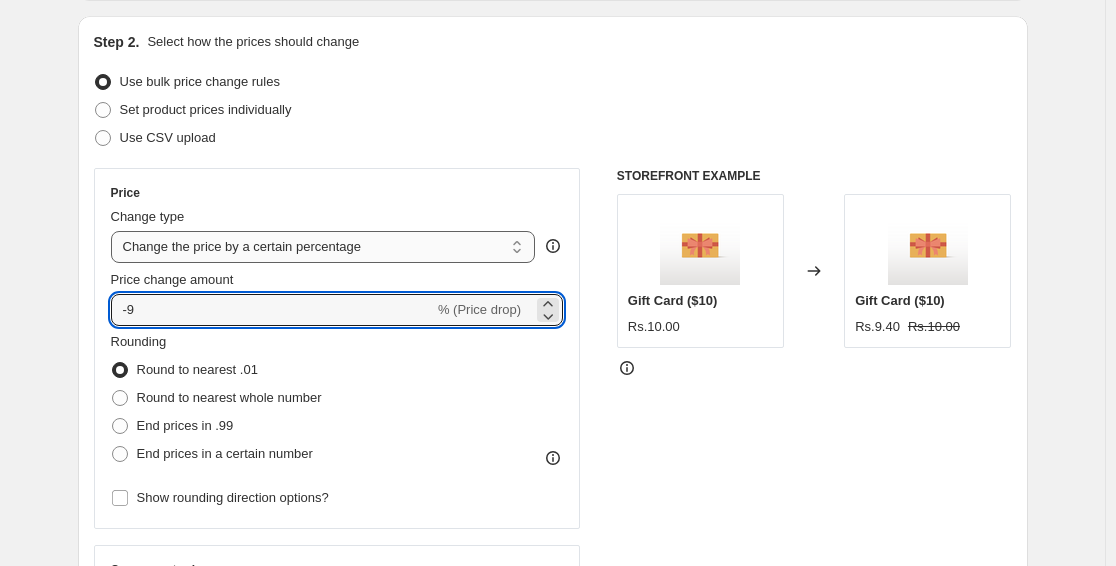 click on "Change the price to a certain amount Change the price by a certain amount Change the price by a certain percentage Change the price to the current compare at price (price before sale) Change the price by a certain amount relative to the compare at price Change the price by a certain percentage relative to the compare at price Don't change the price Change the price by a certain percentage relative to the cost per item Change price to certain cost margin" at bounding box center [323, 247] 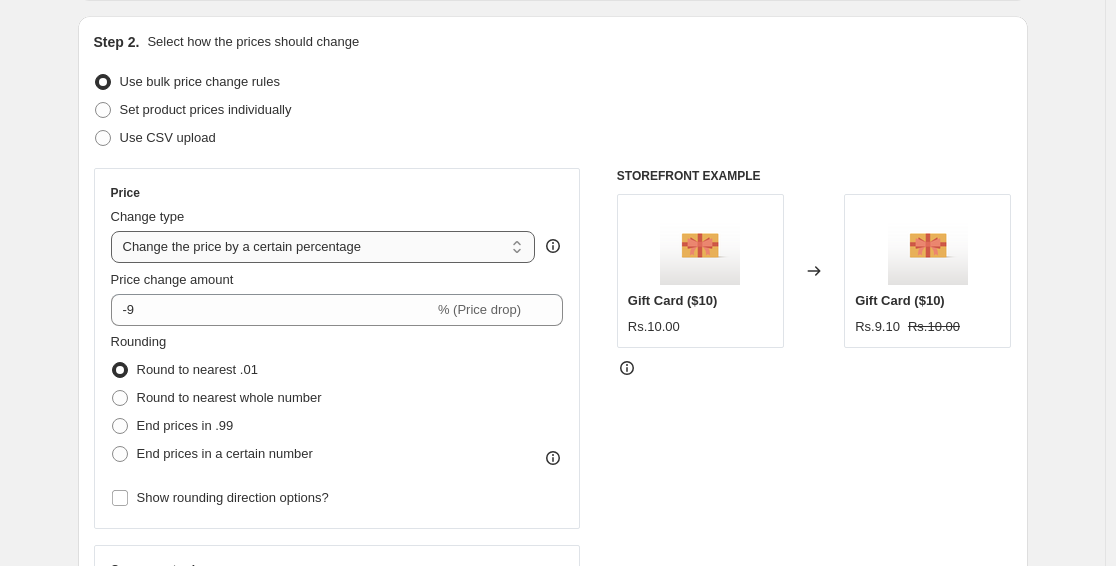 select on "to" 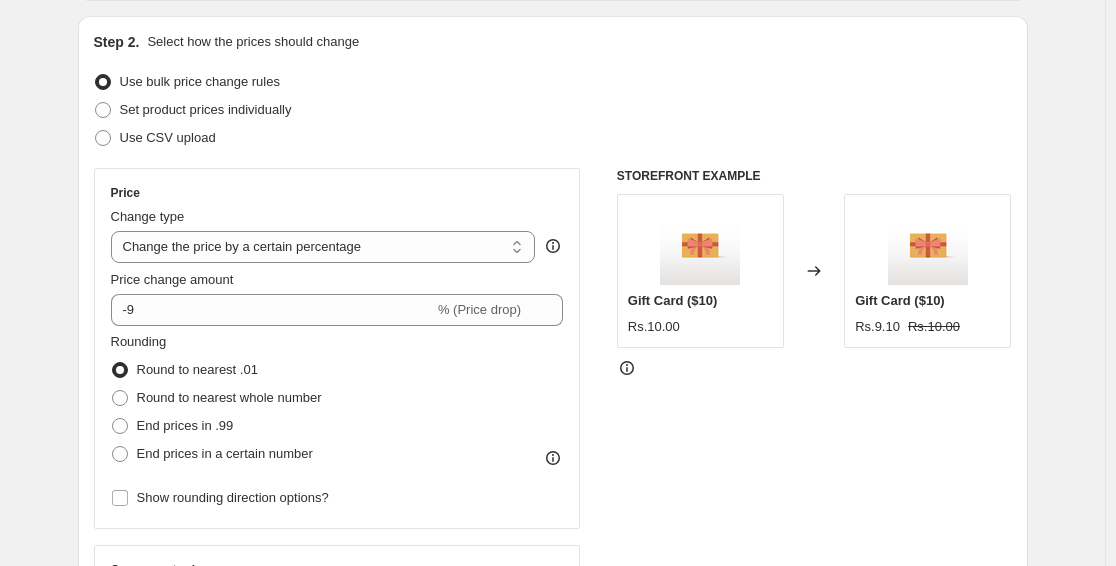 type on "80.00" 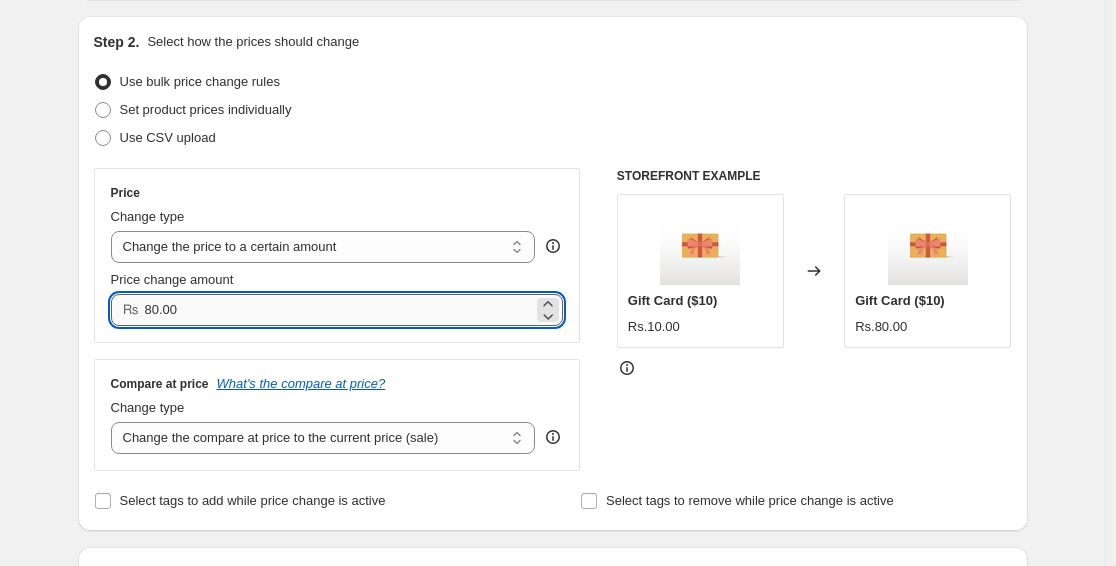 click on "80.00" at bounding box center [339, 310] 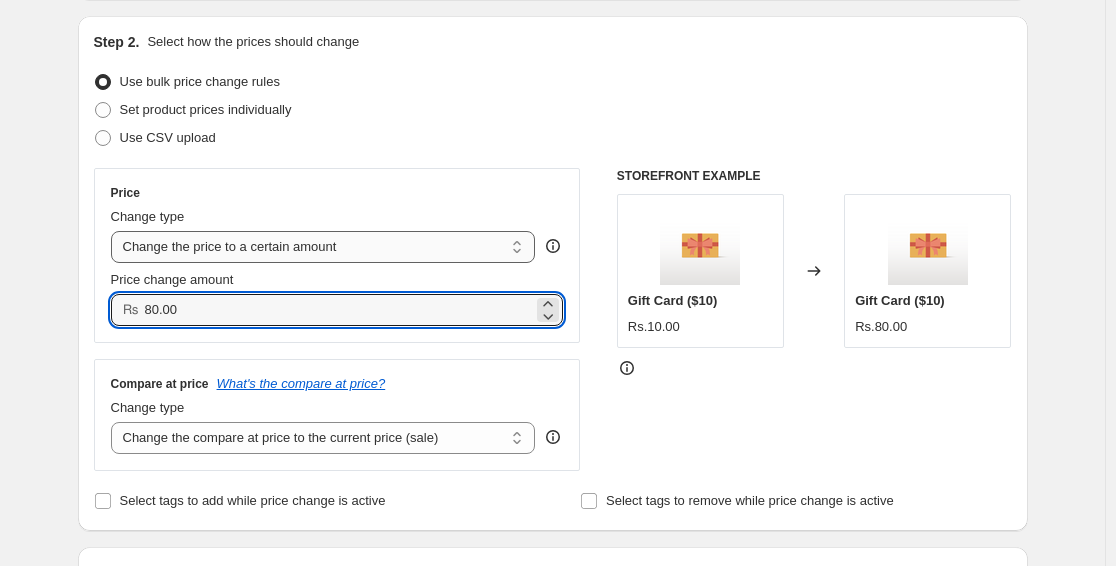 click on "Change the price to a certain amount Change the price by a certain amount Change the price by a certain percentage Change the price to the current compare at price (price before sale) Change the price by a certain amount relative to the compare at price Change the price by a certain percentage relative to the compare at price Don't change the price Change the price by a certain percentage relative to the cost per item Change price to certain cost margin" at bounding box center (323, 247) 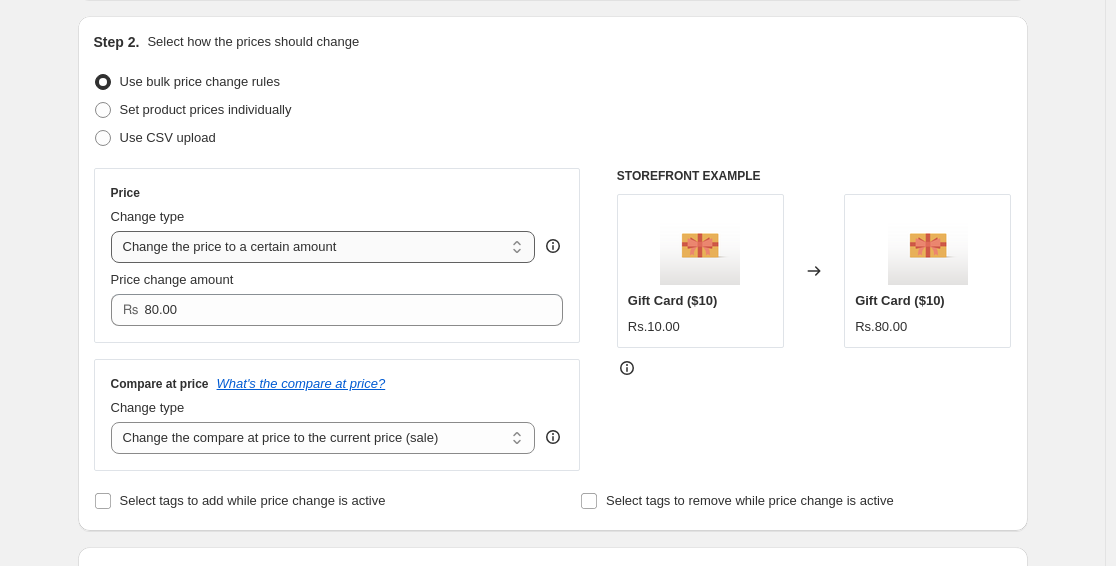 select on "margin" 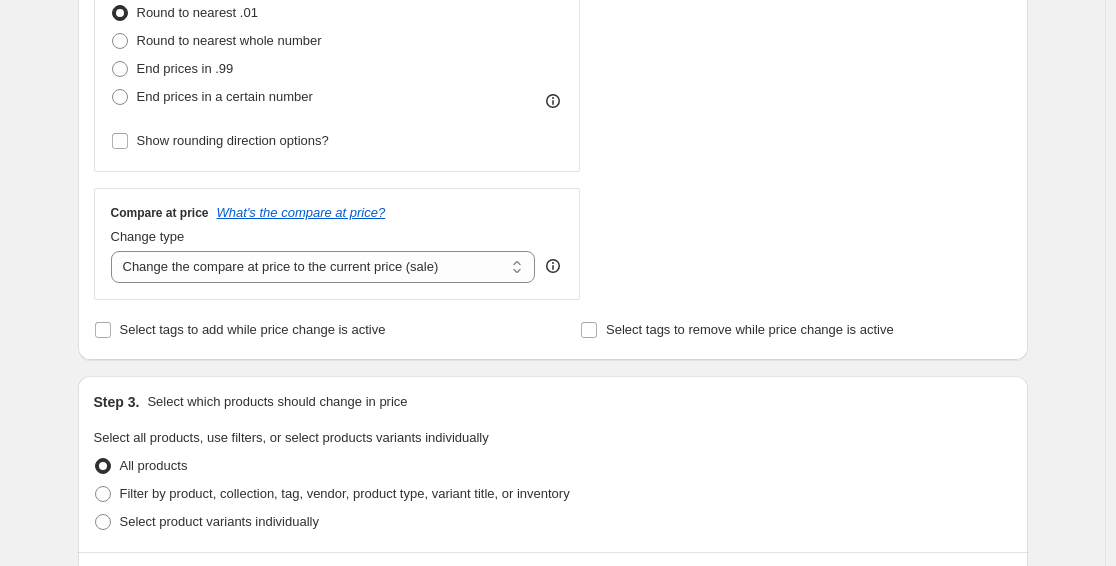 scroll, scrollTop: 600, scrollLeft: 0, axis: vertical 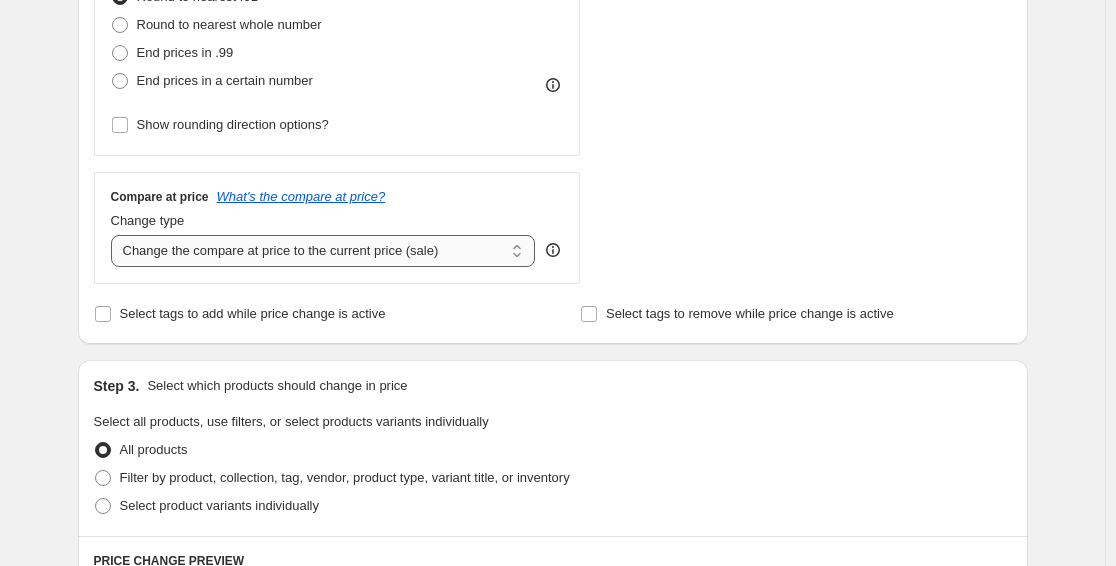 click on "Change the compare at price to the current price (sale) Change the compare at price to a certain amount Change the compare at price by a certain amount Change the compare at price by a certain percentage Change the compare at price by a certain amount relative to the actual price Change the compare at price by a certain percentage relative to the actual price Don't change the compare at price Remove the compare at price" at bounding box center [323, 251] 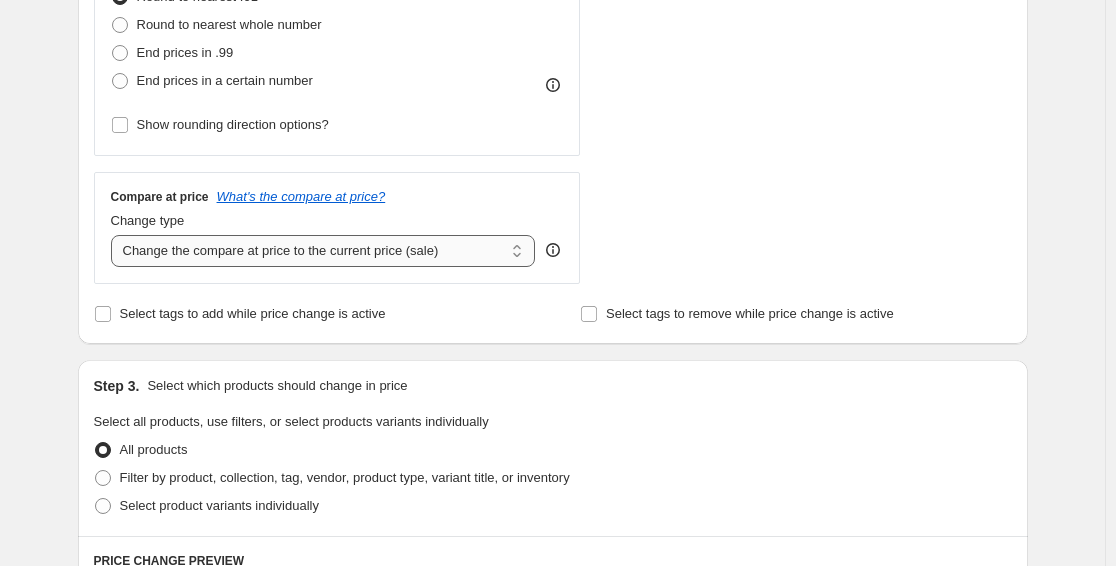 click on "Change the compare at price to the current price (sale) Change the compare at price to a certain amount Change the compare at price by a certain amount Change the compare at price by a certain percentage Change the compare at price by a certain amount relative to the actual price Change the compare at price by a certain percentage relative to the actual price Don't change the compare at price Remove the compare at price" at bounding box center (323, 251) 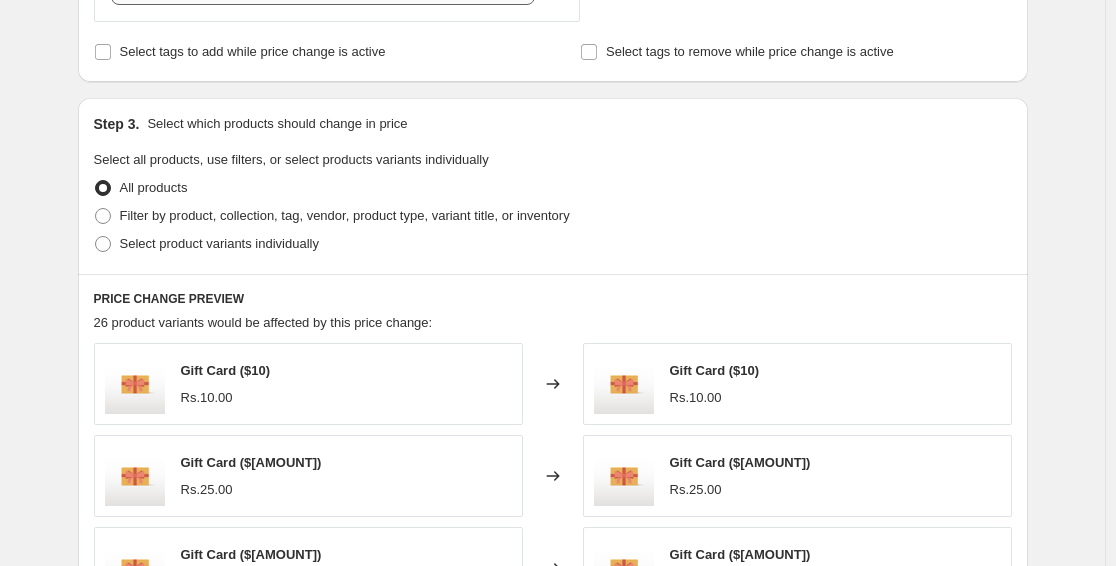 scroll, scrollTop: 860, scrollLeft: 0, axis: vertical 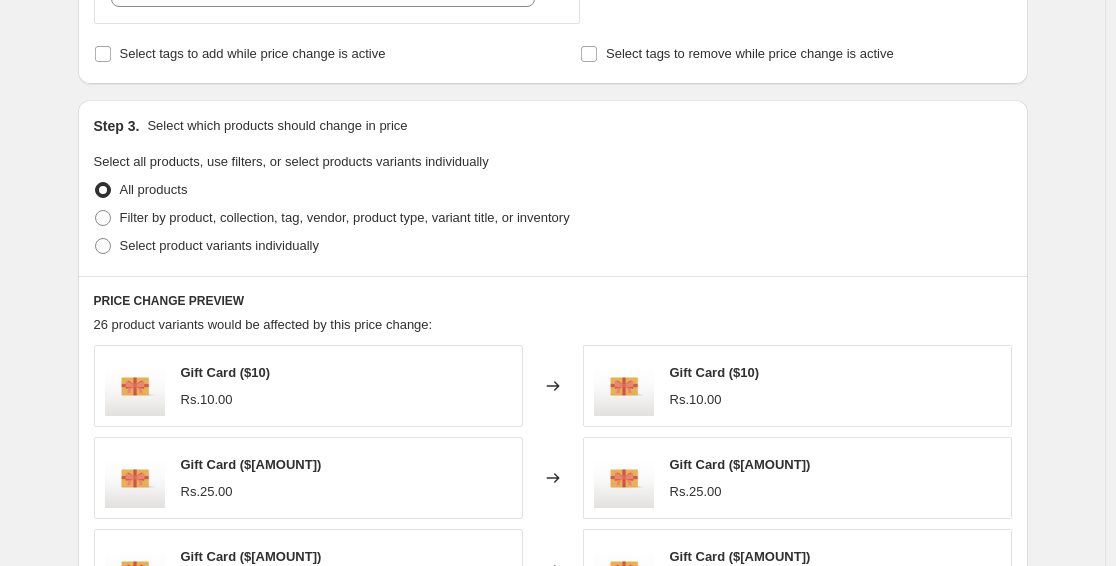 click on "Gift Card ($[AMOUNT]) Rs.[AMOUNT]" at bounding box center [308, 386] 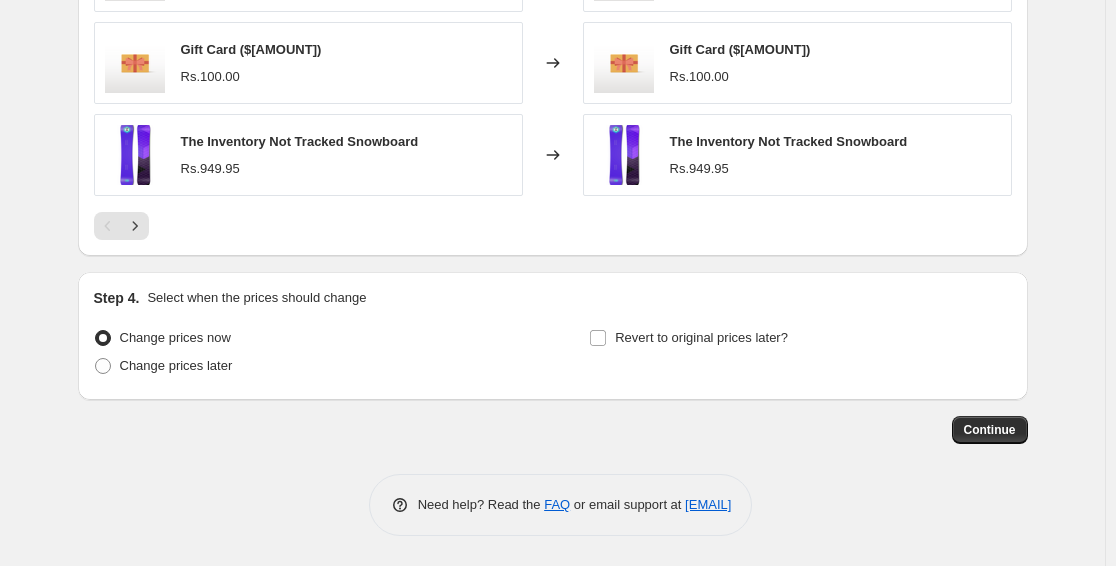 scroll, scrollTop: 1460, scrollLeft: 0, axis: vertical 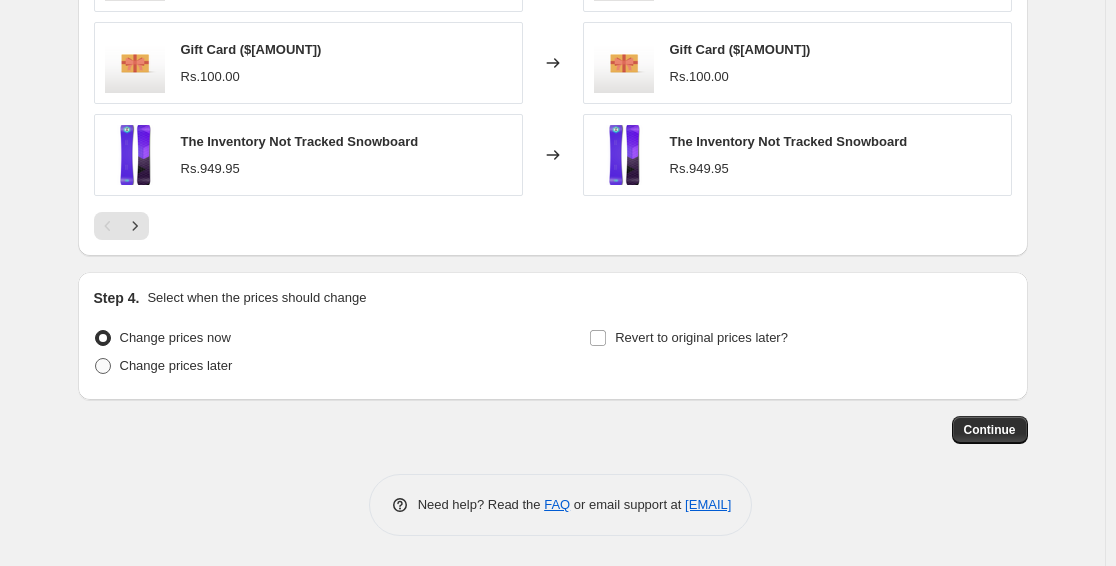 click on "Change prices later" at bounding box center (176, 365) 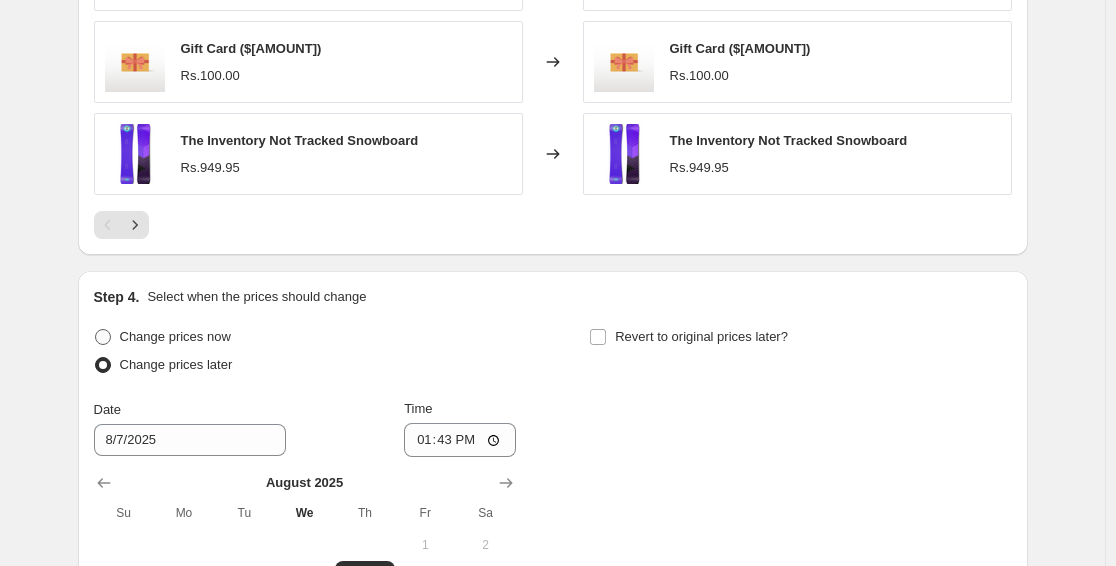 click on "Change prices now" at bounding box center [175, 336] 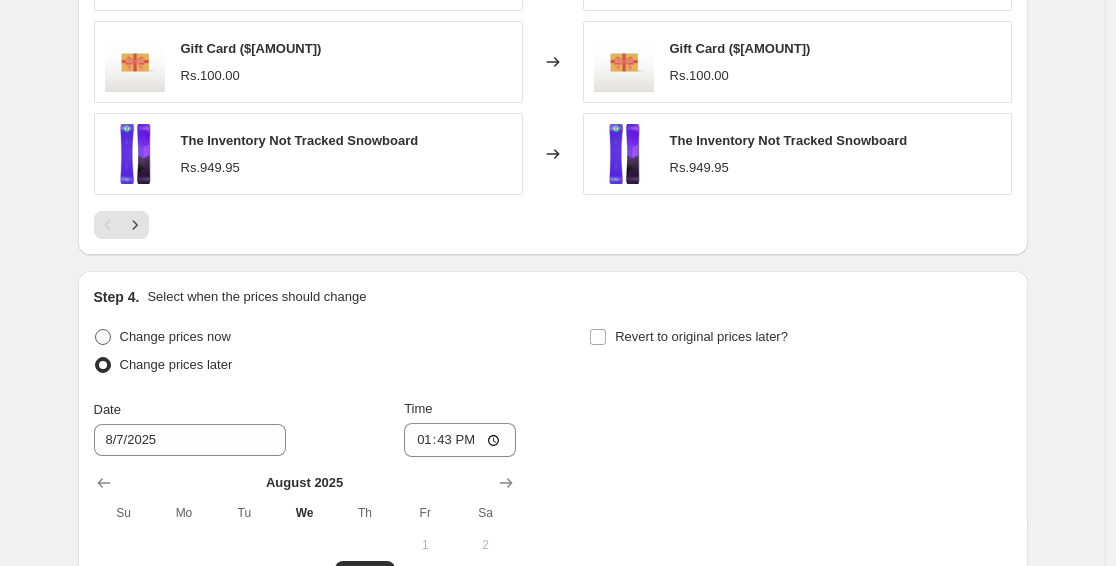 radio on "true" 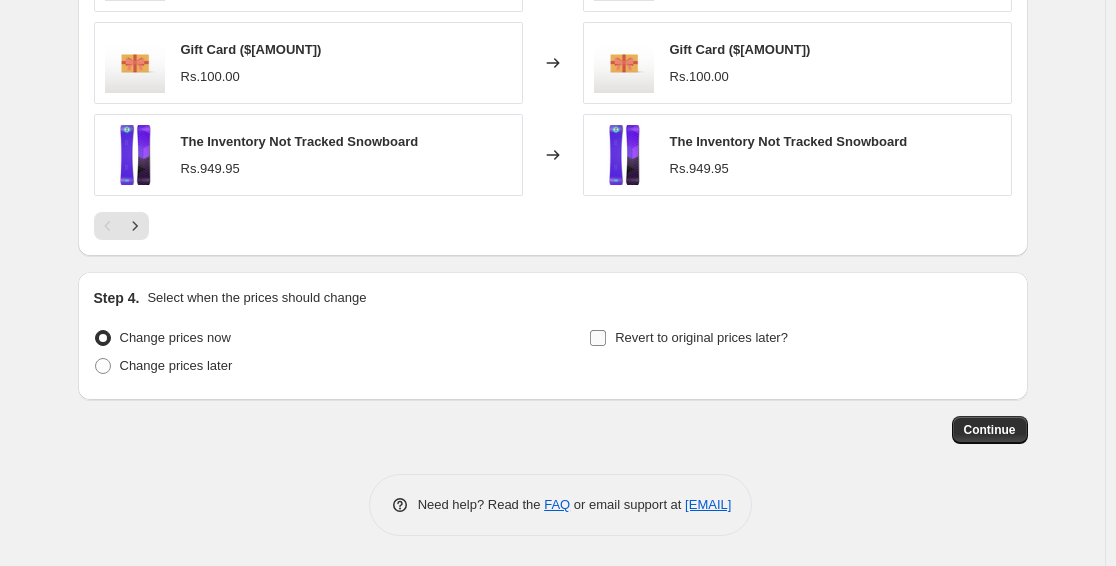 click on "Revert to original prices later?" at bounding box center [701, 337] 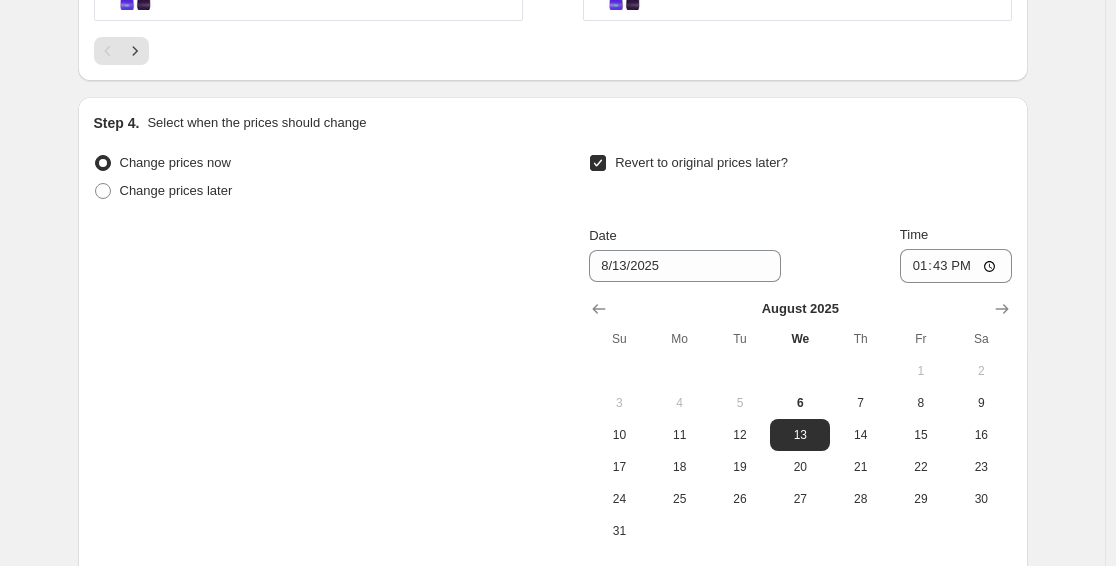 scroll, scrollTop: 1660, scrollLeft: 0, axis: vertical 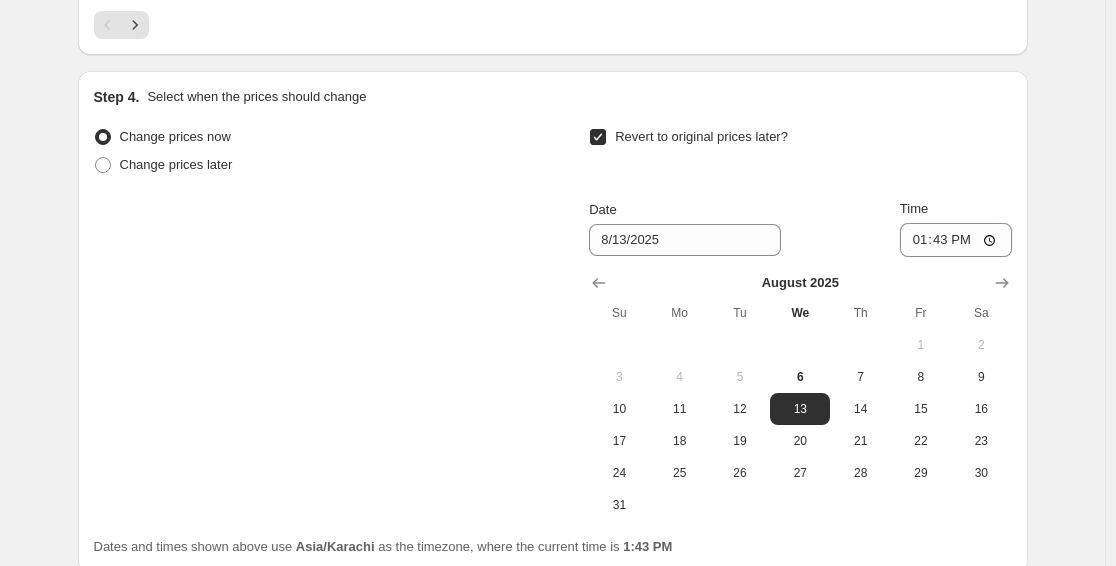 click on "Revert to original prices later?" at bounding box center [701, 136] 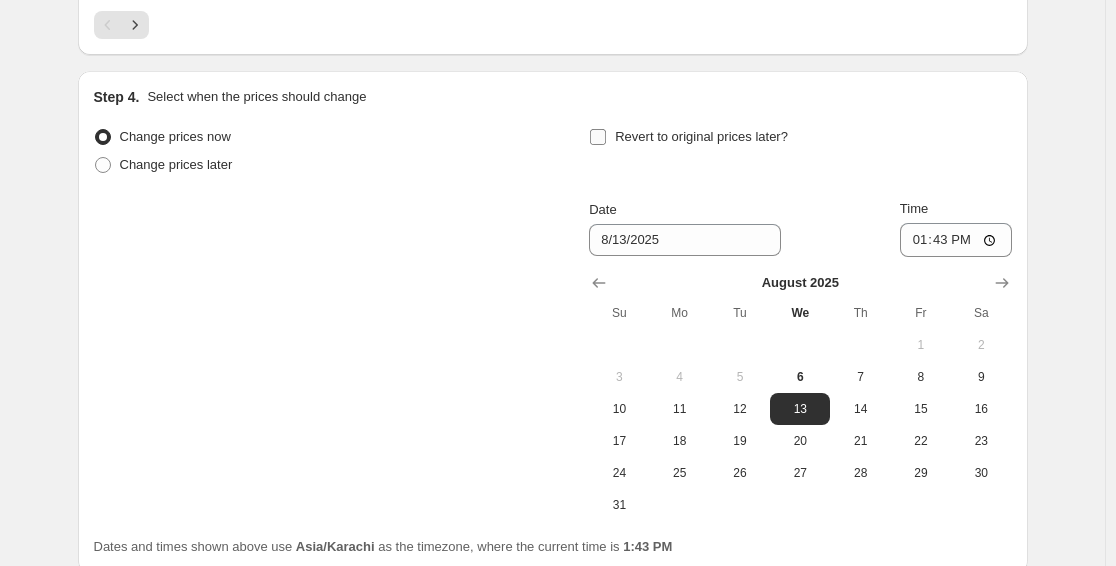 checkbox on "false" 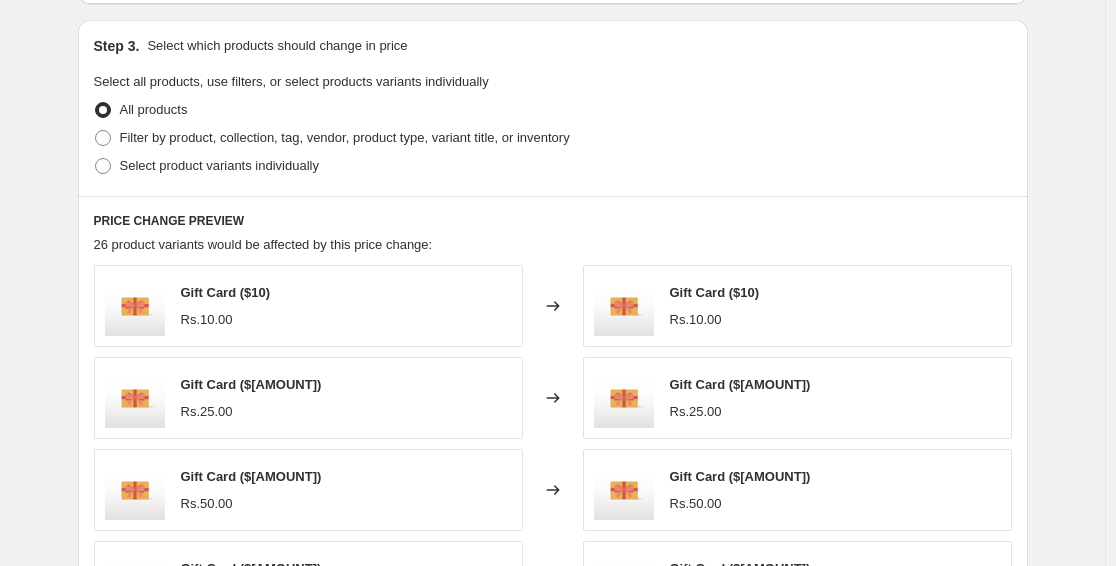 scroll, scrollTop: 760, scrollLeft: 0, axis: vertical 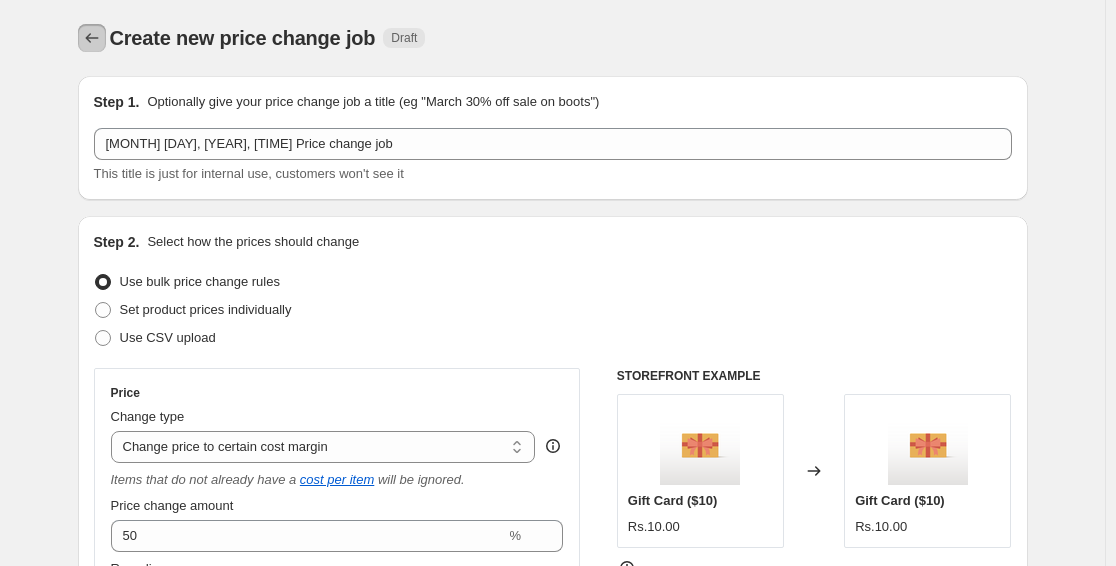 click 